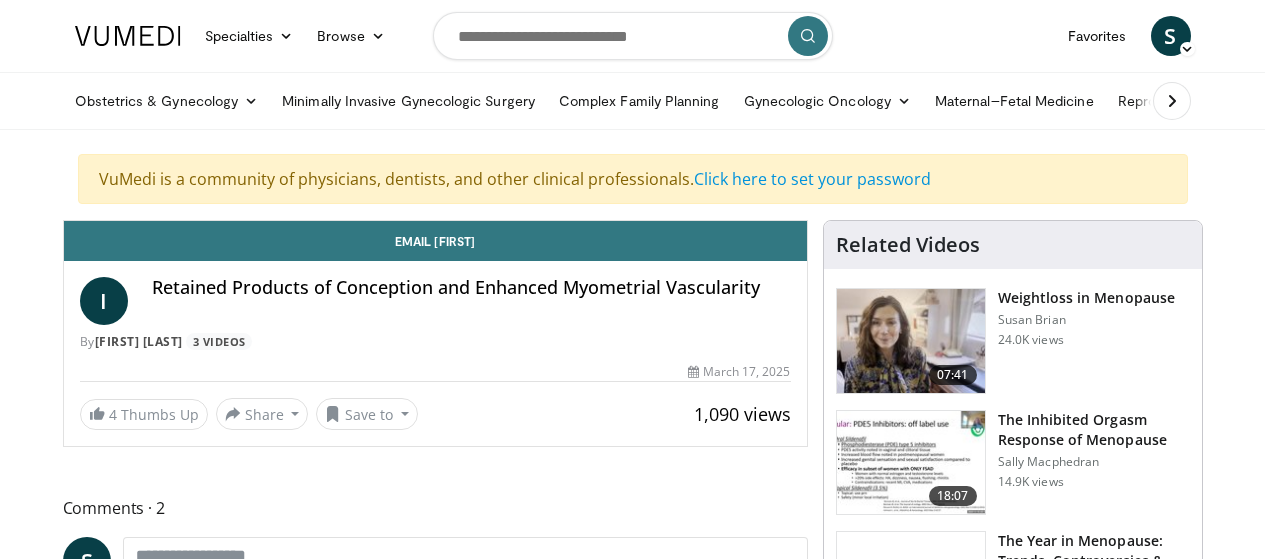 scroll, scrollTop: 0, scrollLeft: 0, axis: both 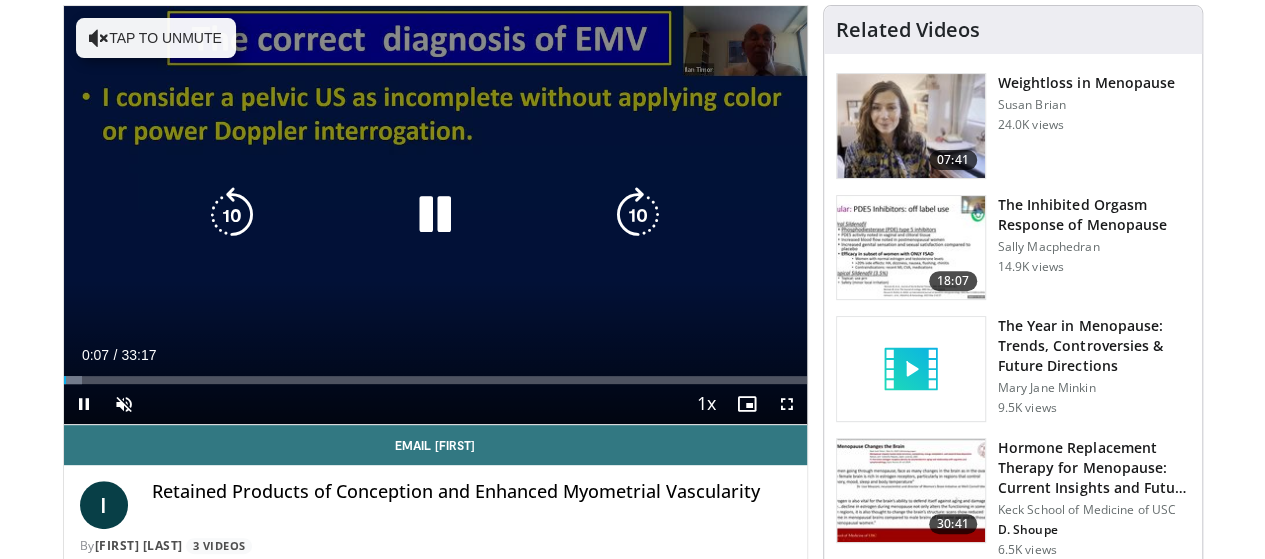 click on "10 seconds
Tap to unmute" at bounding box center (435, 215) 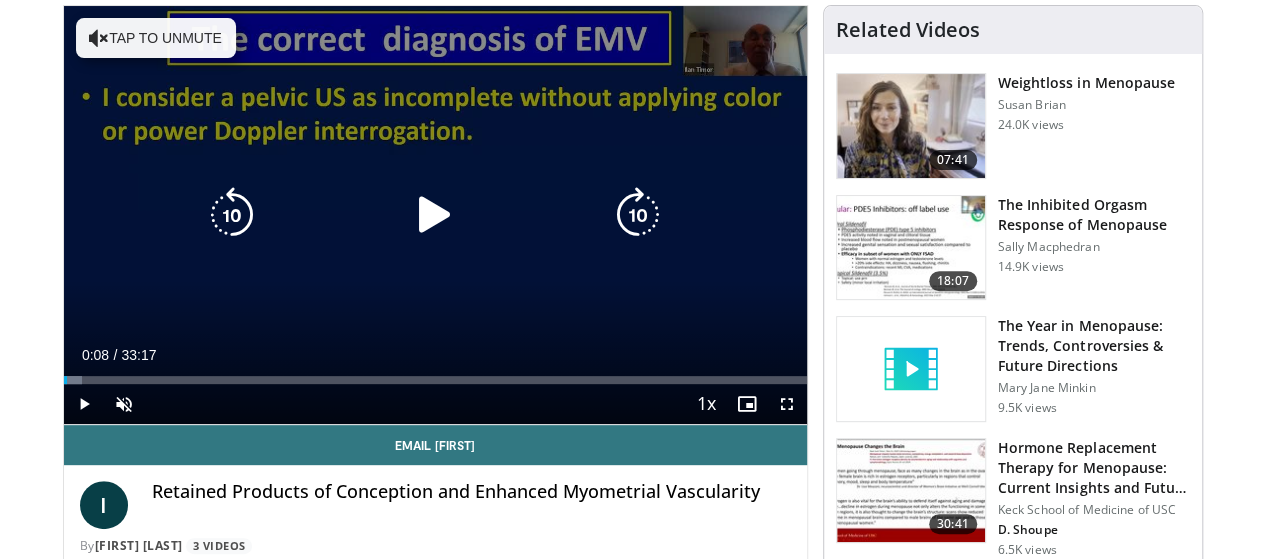 click at bounding box center [435, 215] 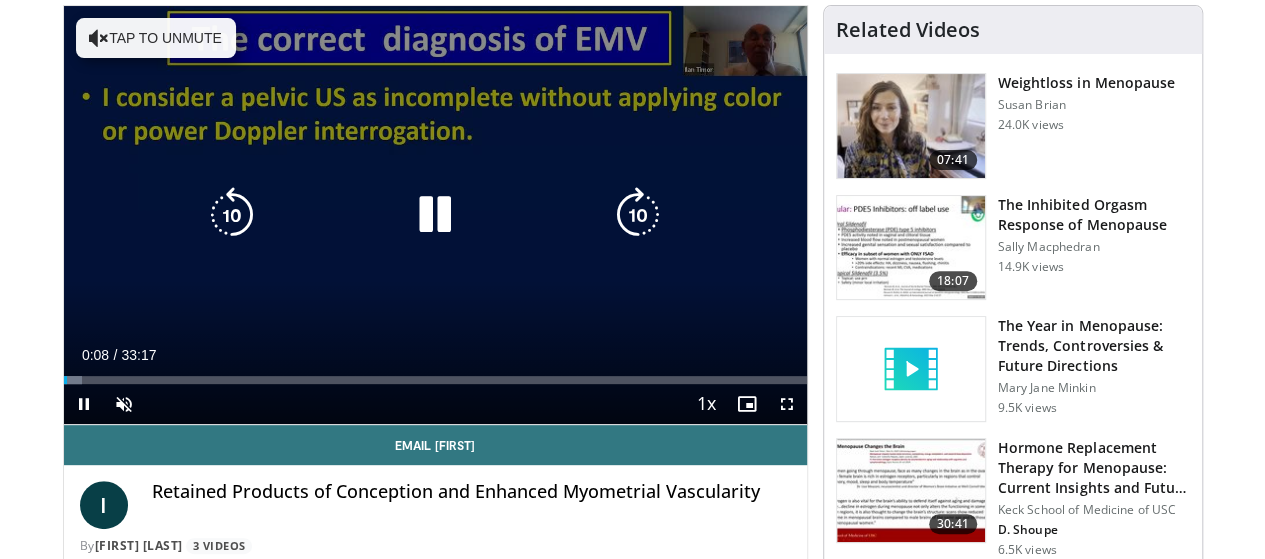 click at bounding box center (435, 215) 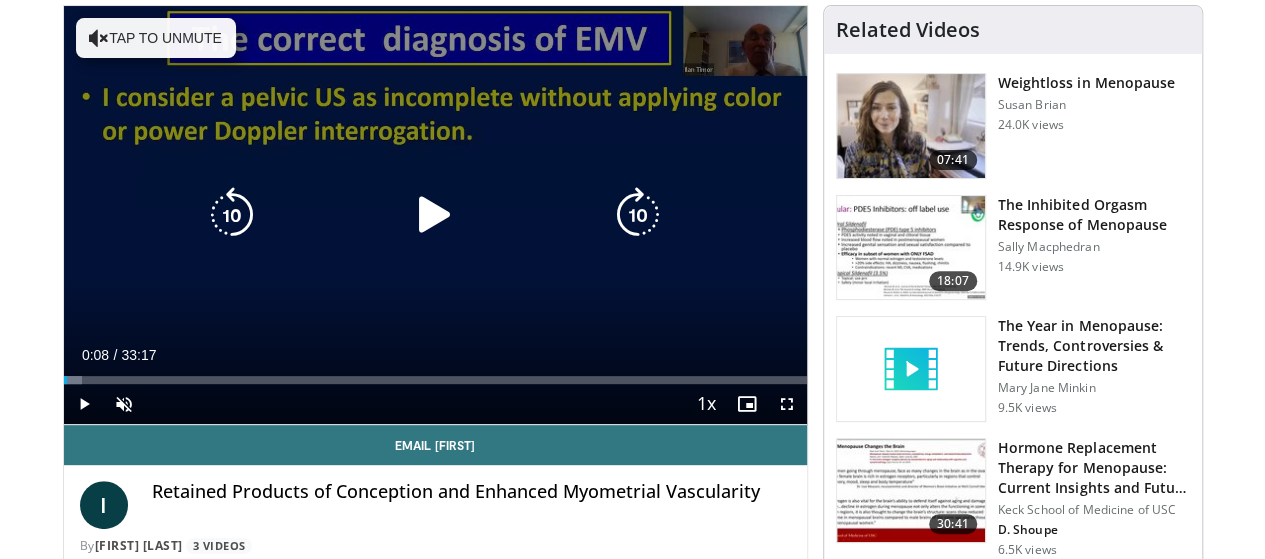 click on "Tap to unmute" at bounding box center [156, 38] 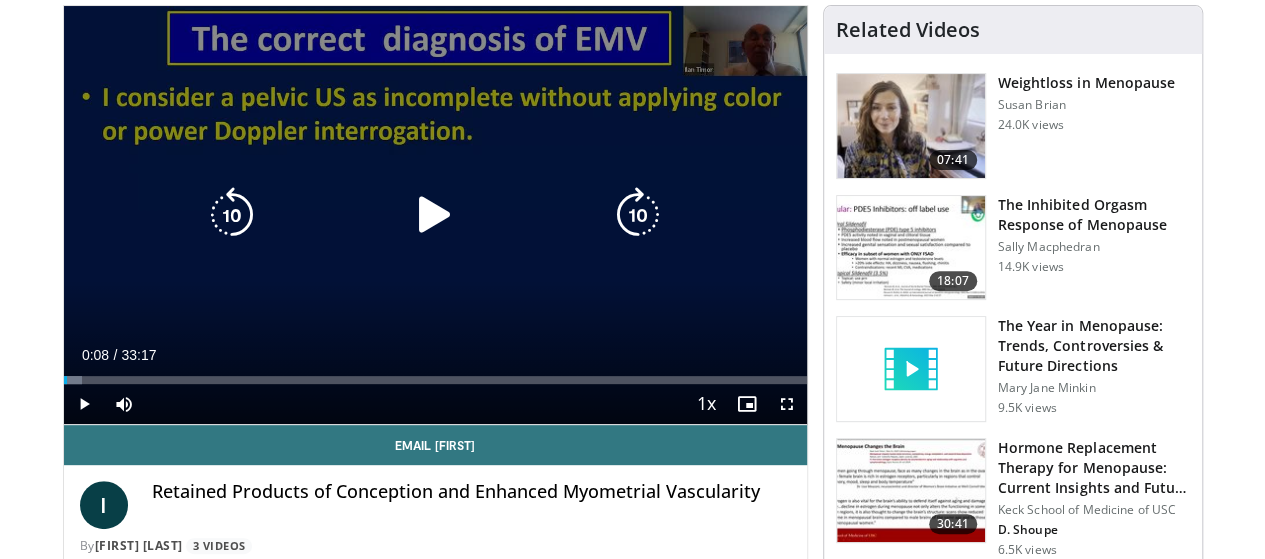click at bounding box center [435, 215] 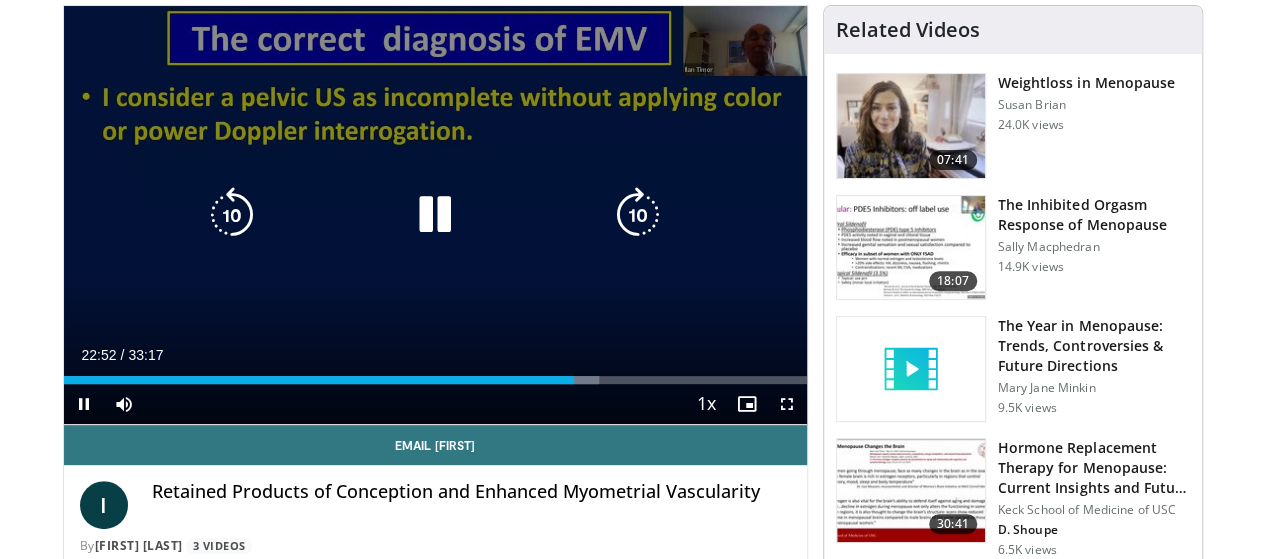 click at bounding box center [638, 215] 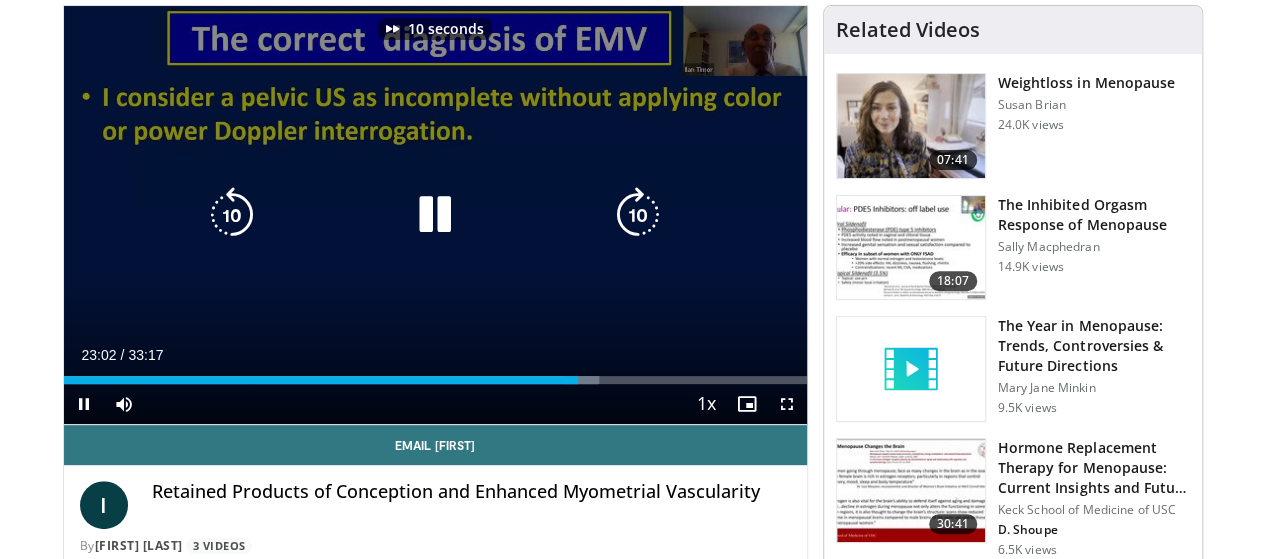 click at bounding box center [638, 215] 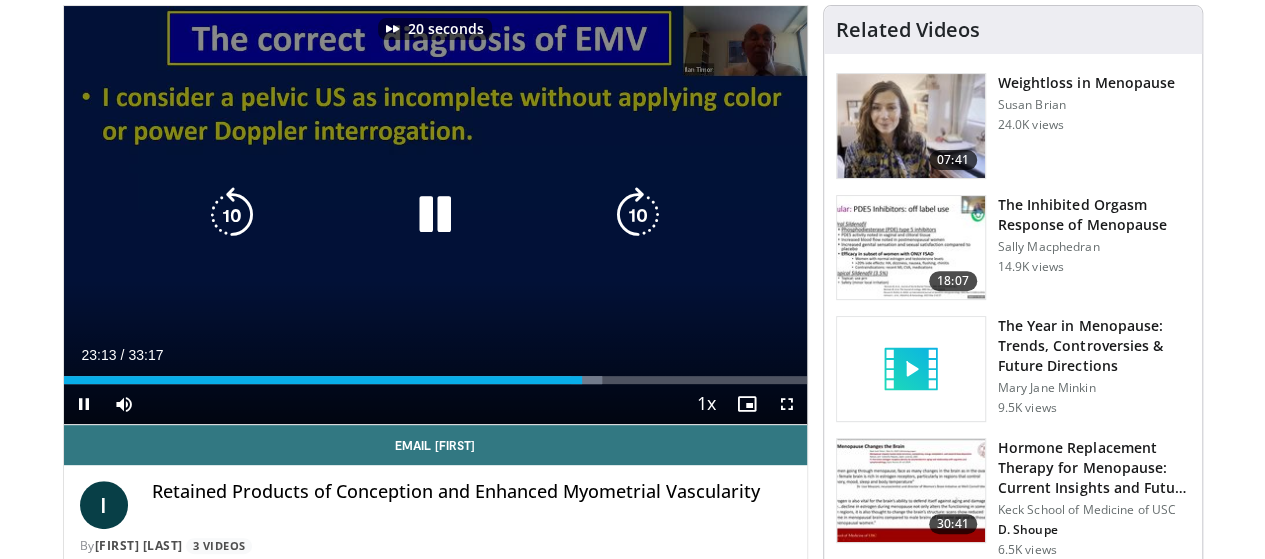 click at bounding box center (638, 215) 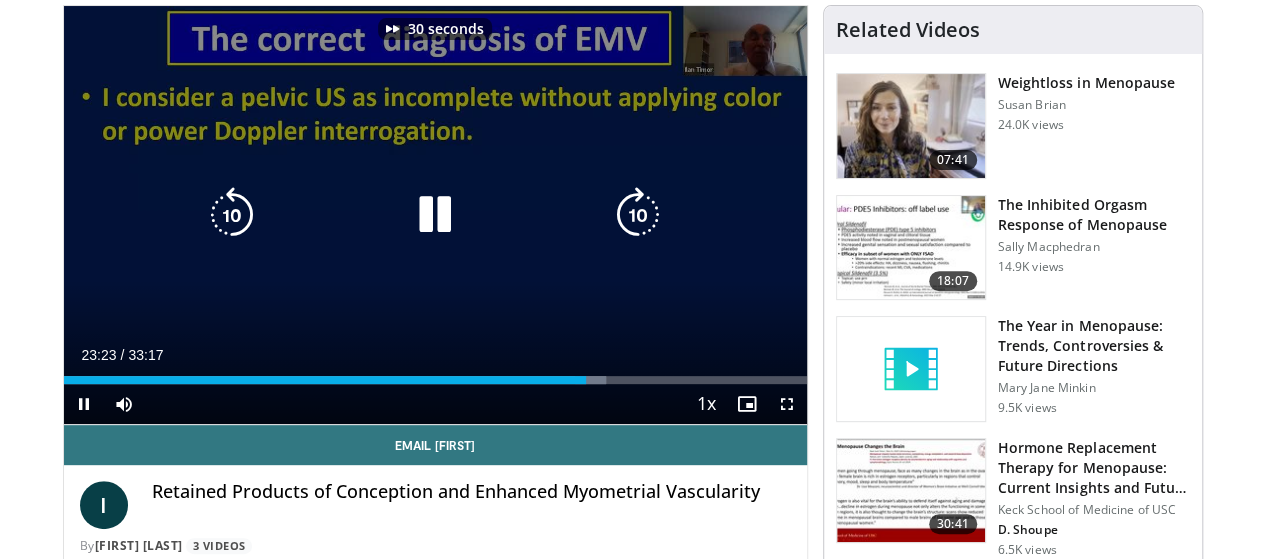 click at bounding box center [638, 215] 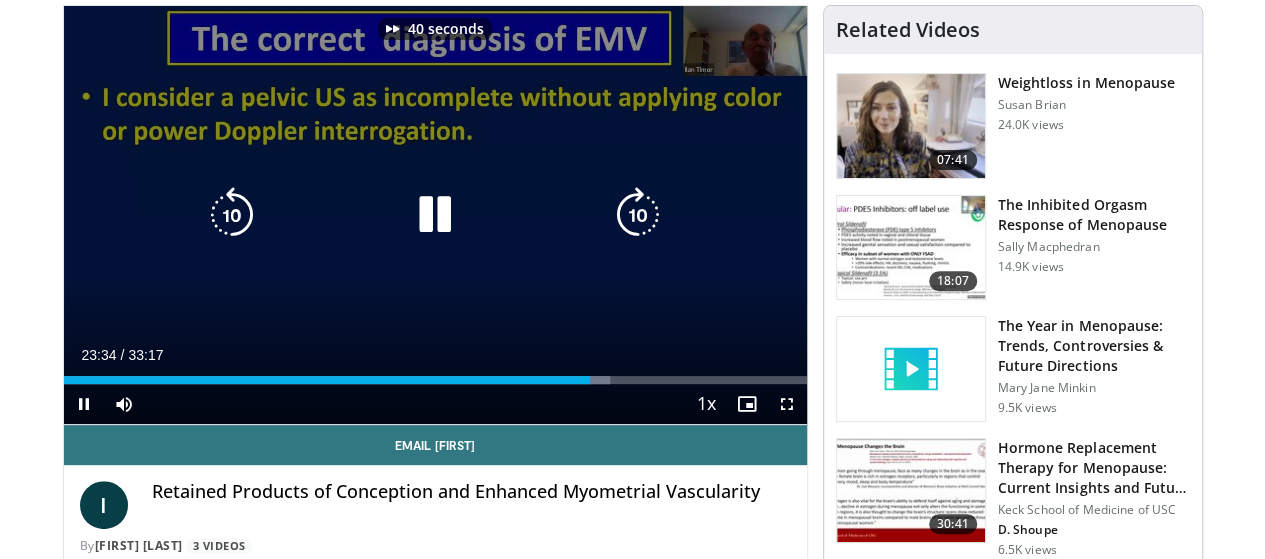 click at bounding box center [638, 215] 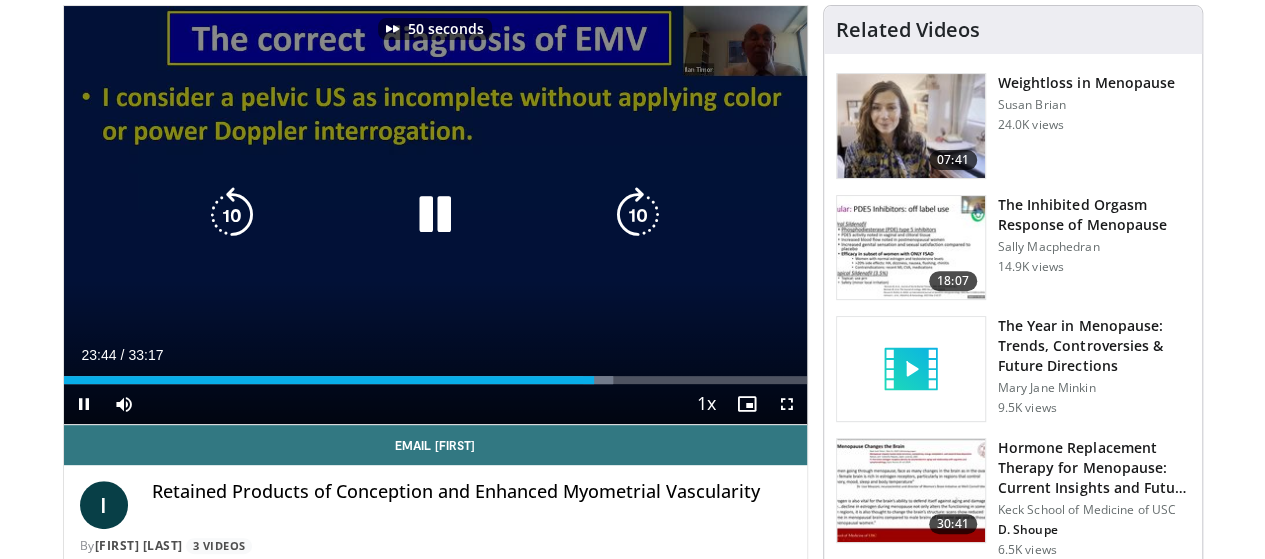 click at bounding box center [638, 215] 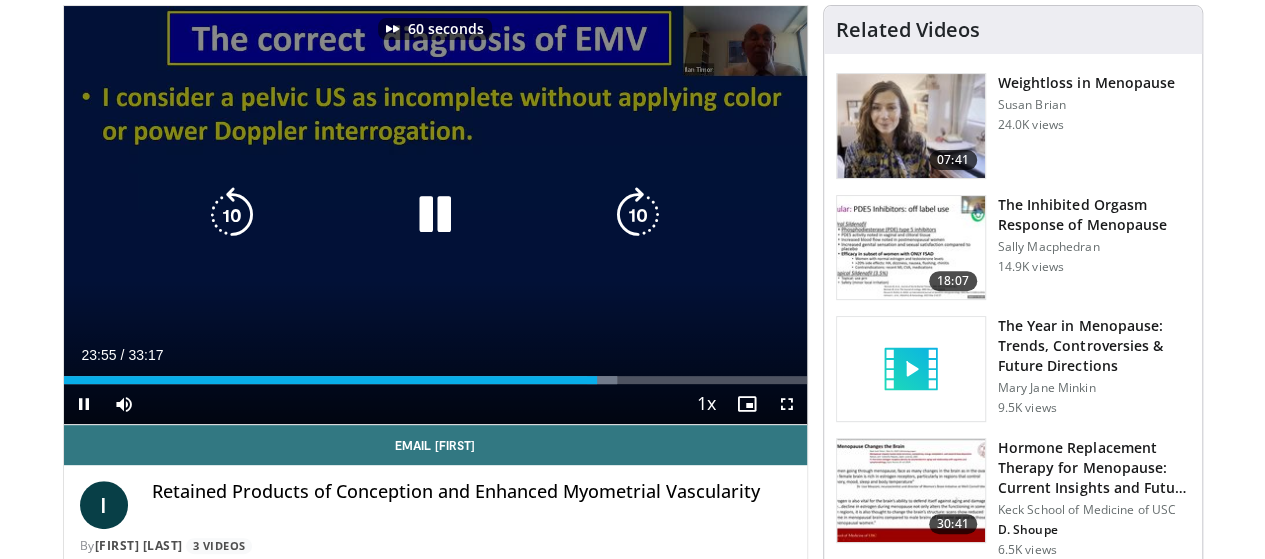click at bounding box center (638, 215) 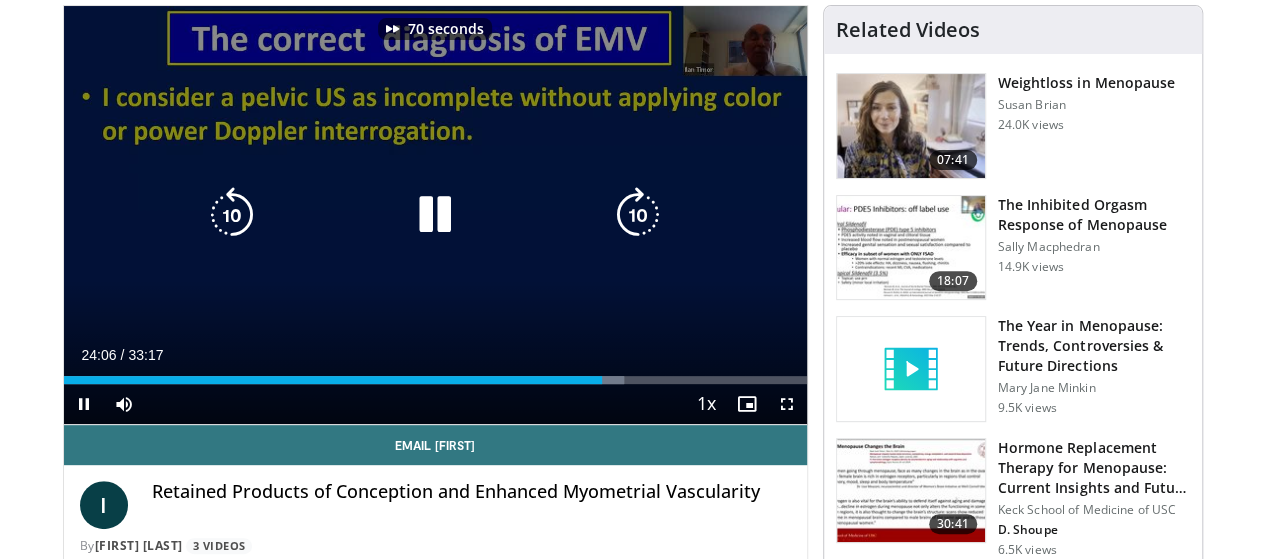 click at bounding box center (638, 215) 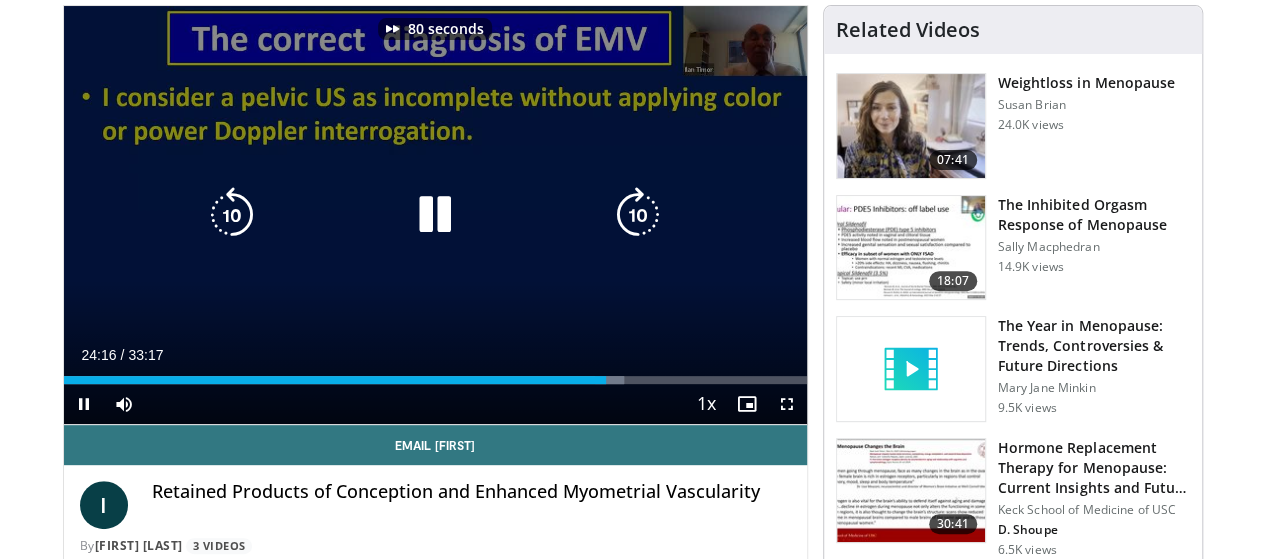 click at bounding box center [638, 215] 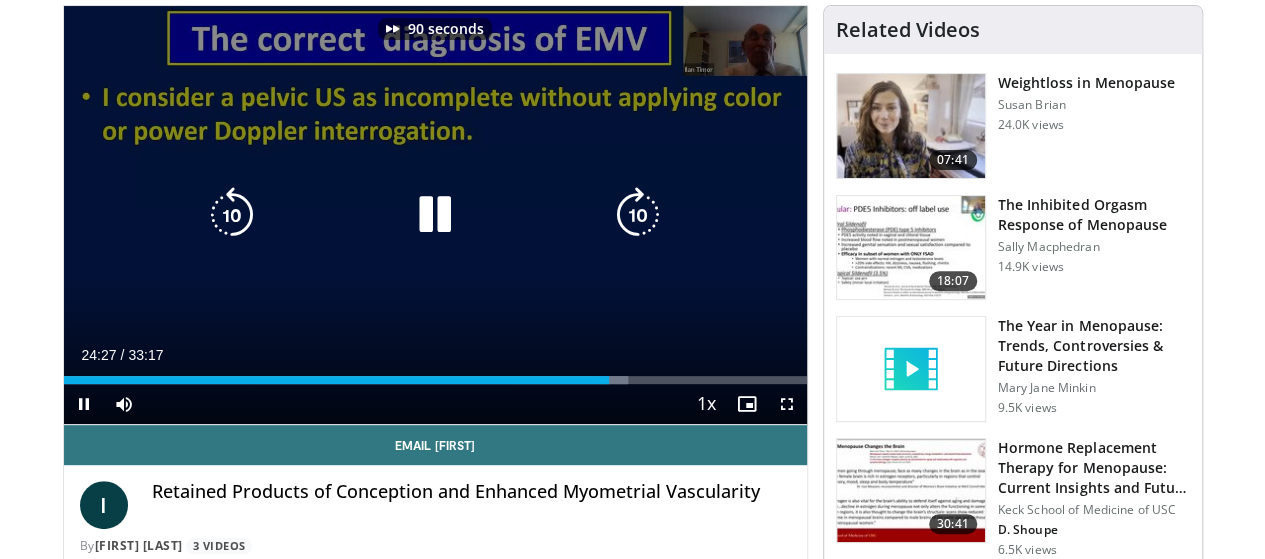 click at bounding box center (638, 215) 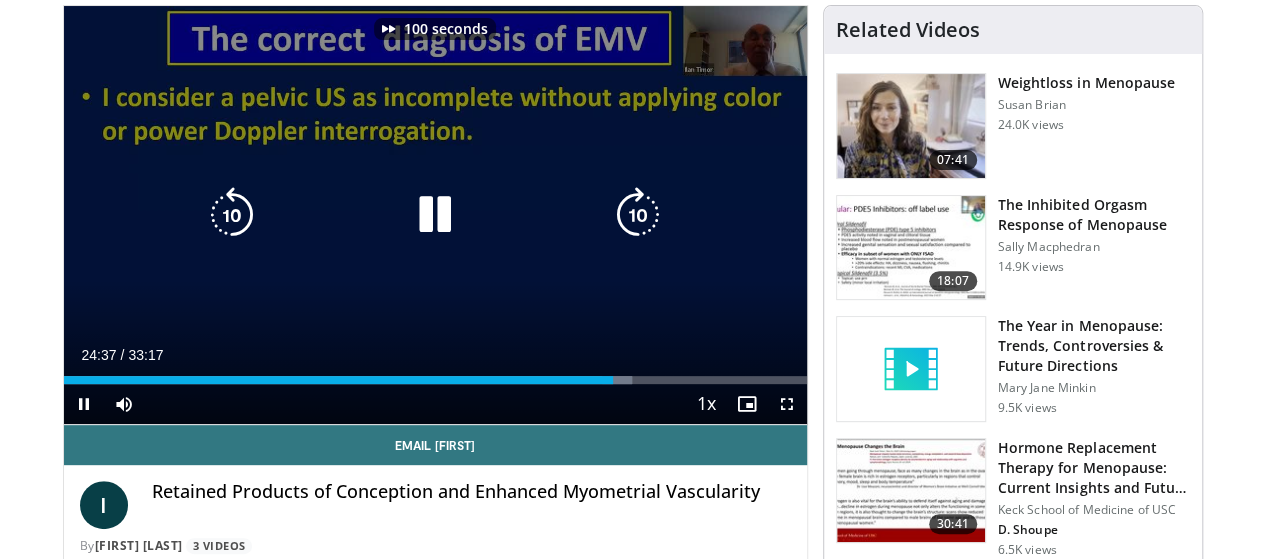 click at bounding box center [638, 215] 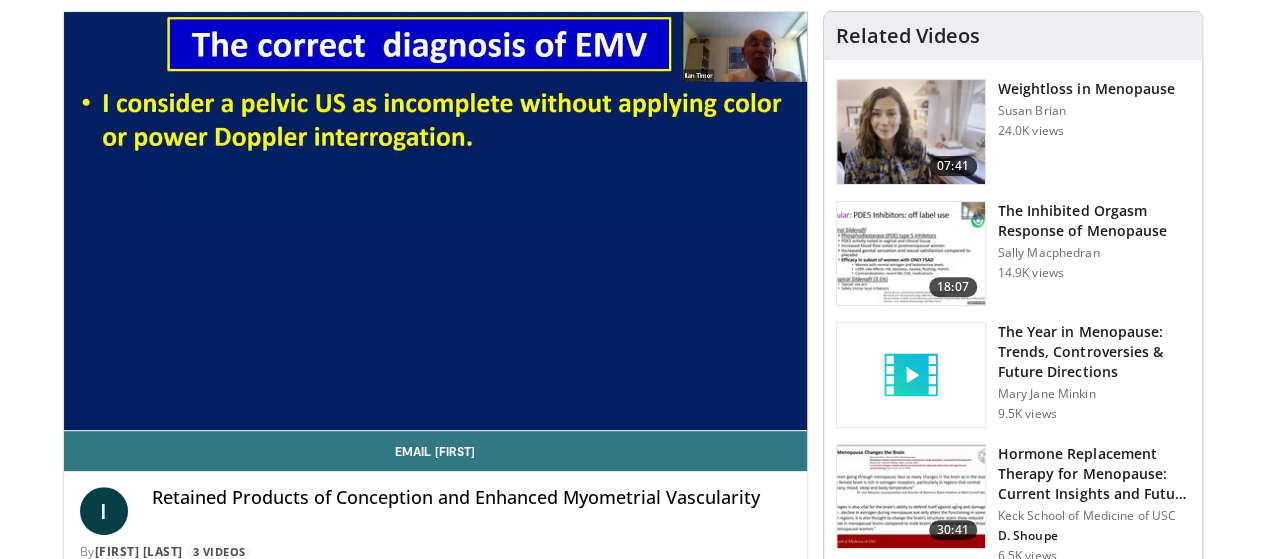scroll, scrollTop: 212, scrollLeft: 0, axis: vertical 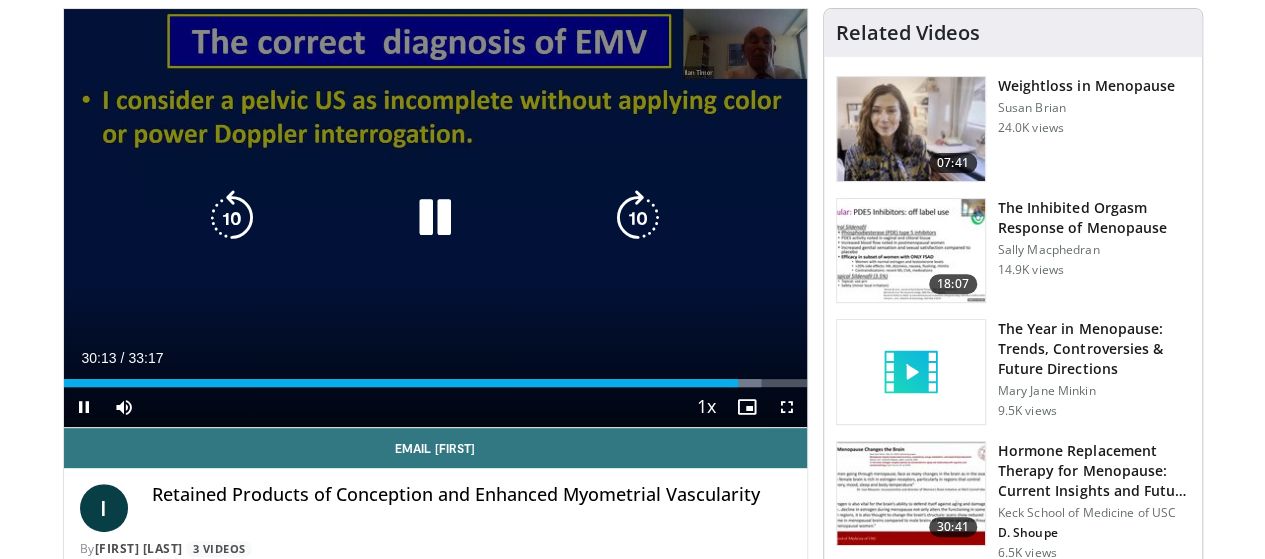 click at bounding box center (638, 218) 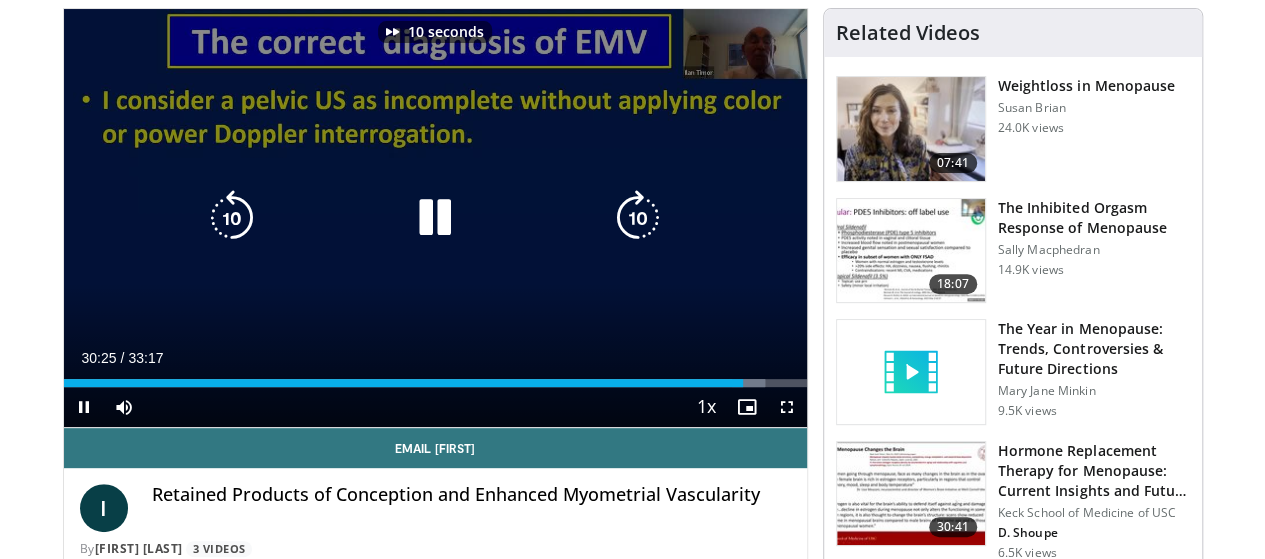 click at bounding box center (638, 218) 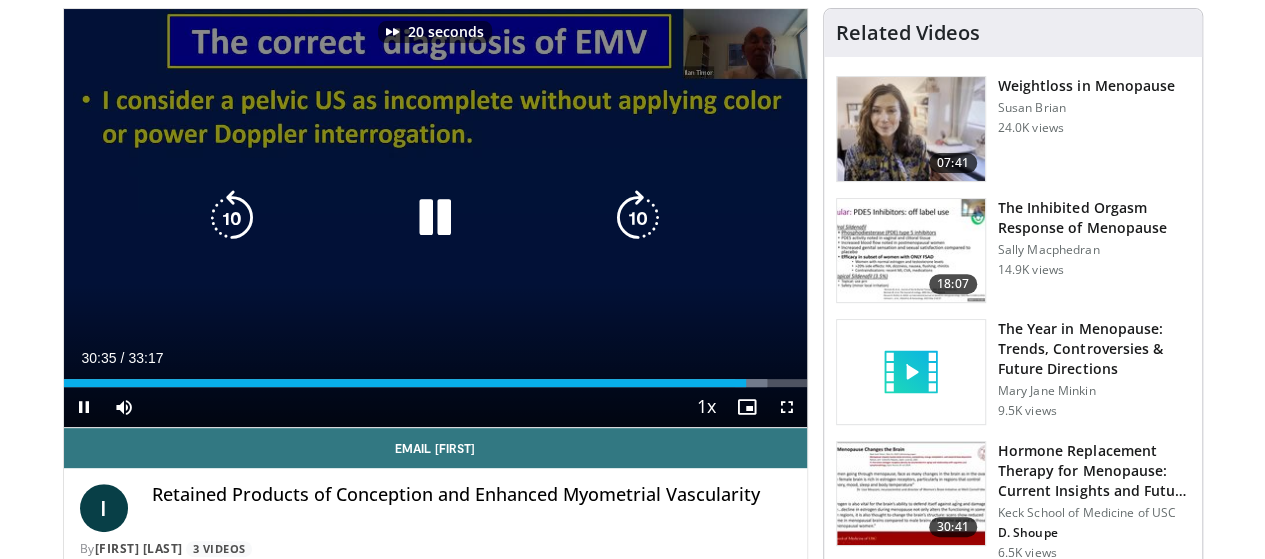 click at bounding box center [638, 218] 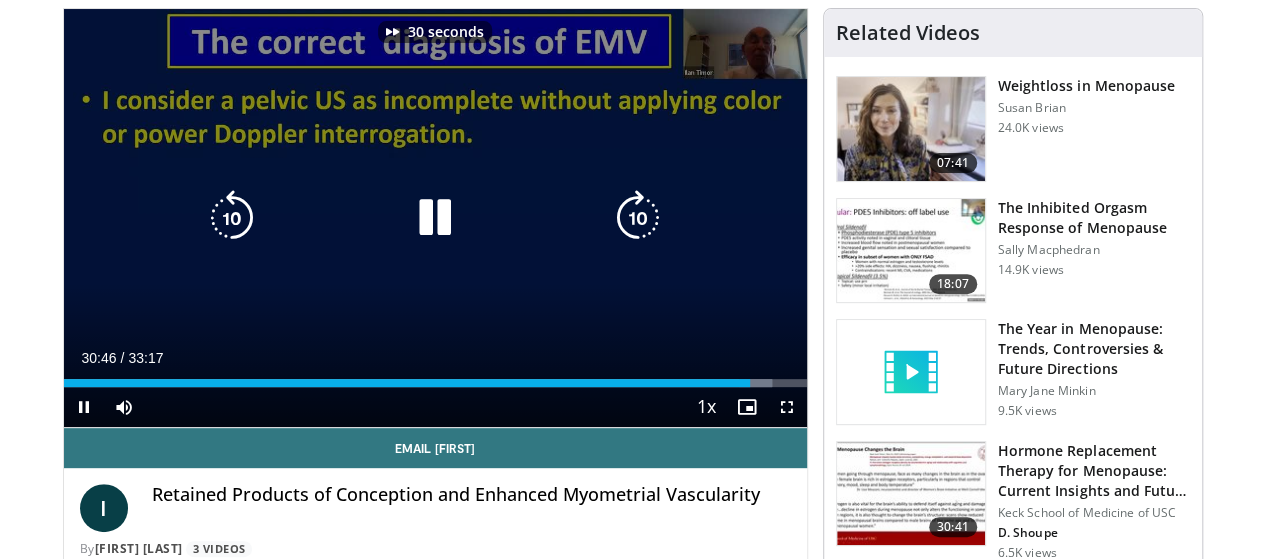 click at bounding box center (638, 218) 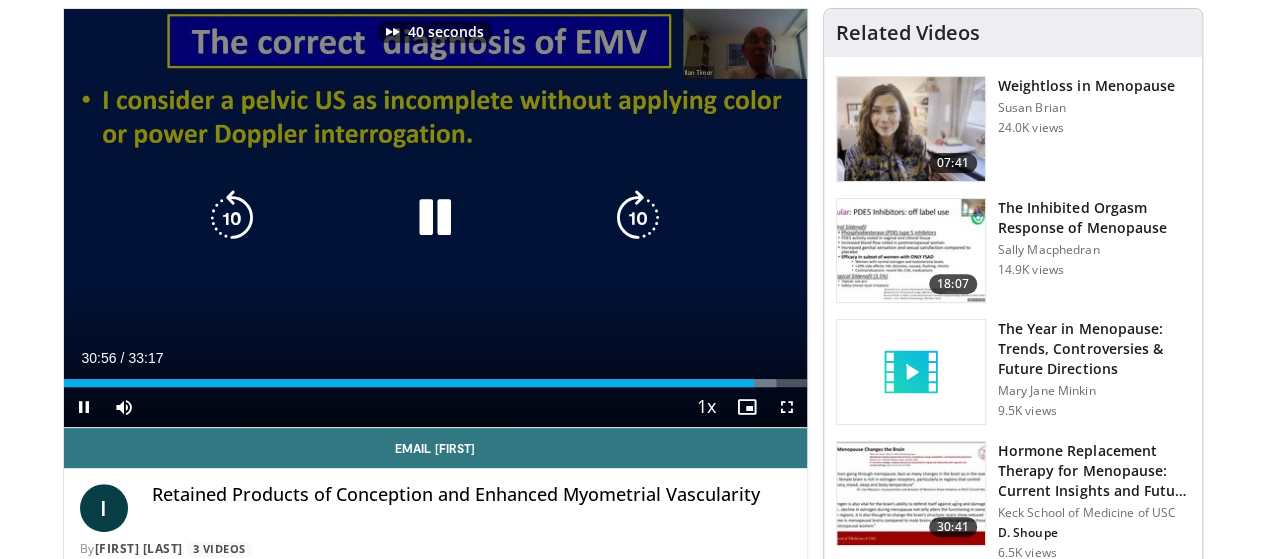 click at bounding box center (638, 218) 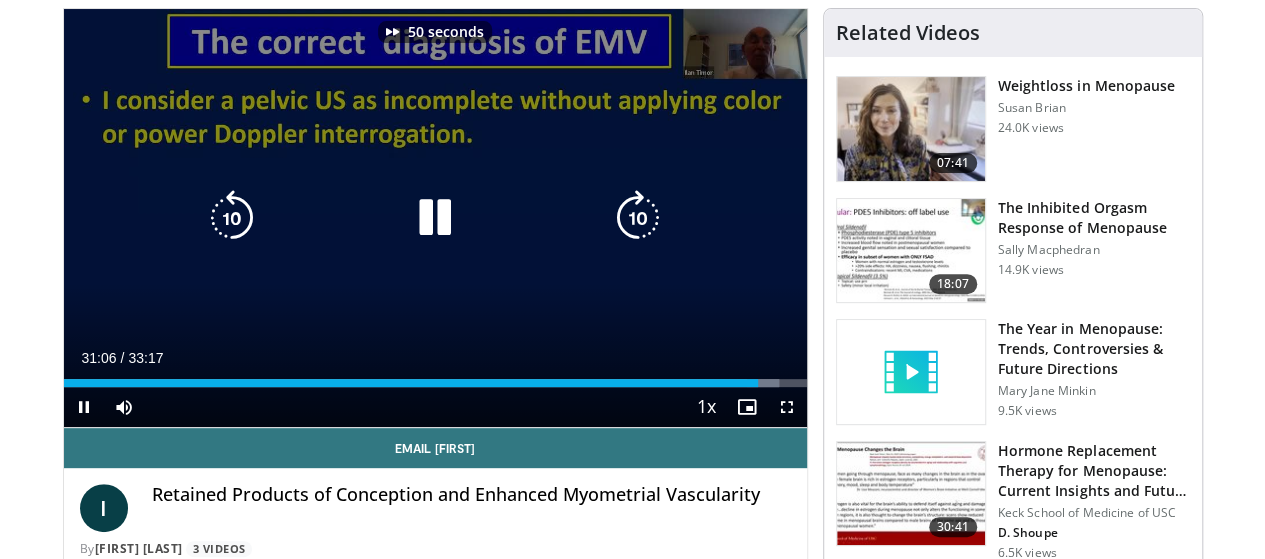 click at bounding box center [638, 218] 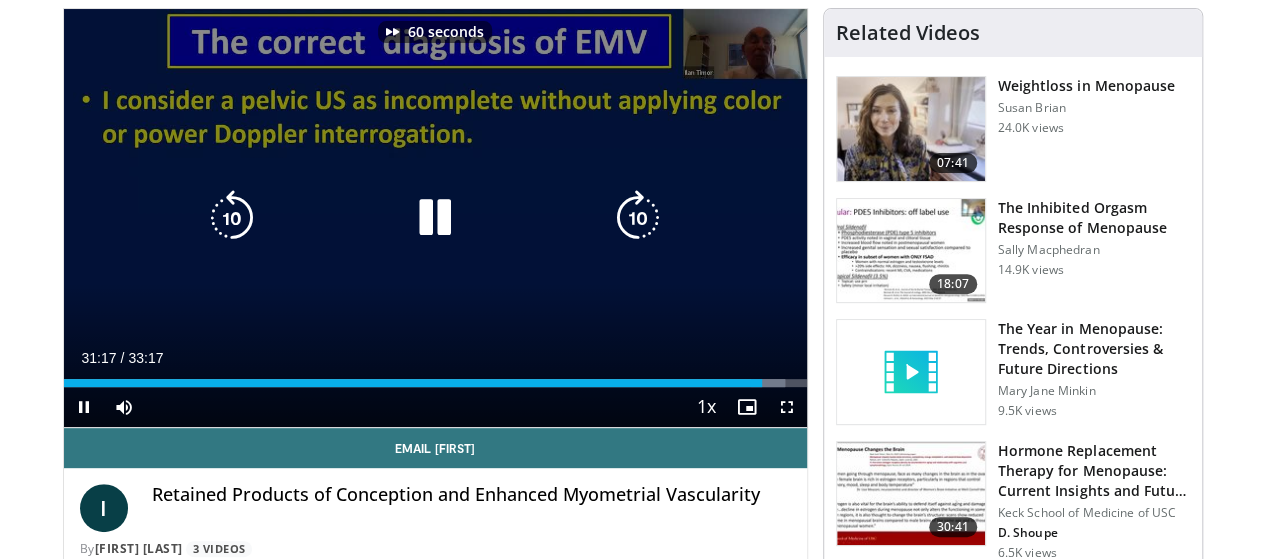 click at bounding box center (638, 218) 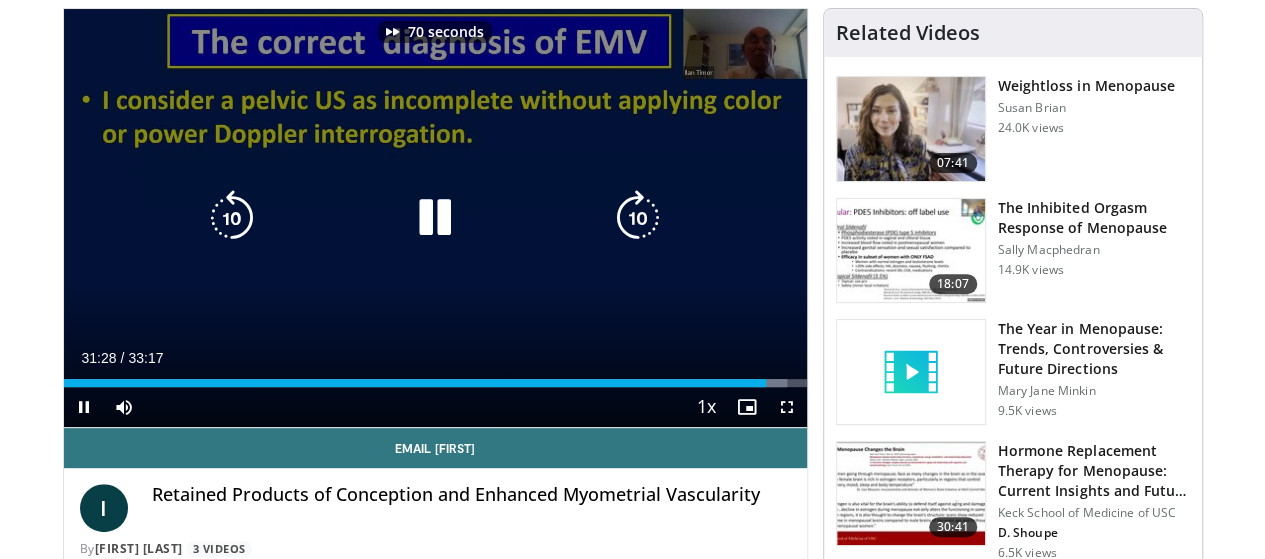 click at bounding box center [638, 218] 